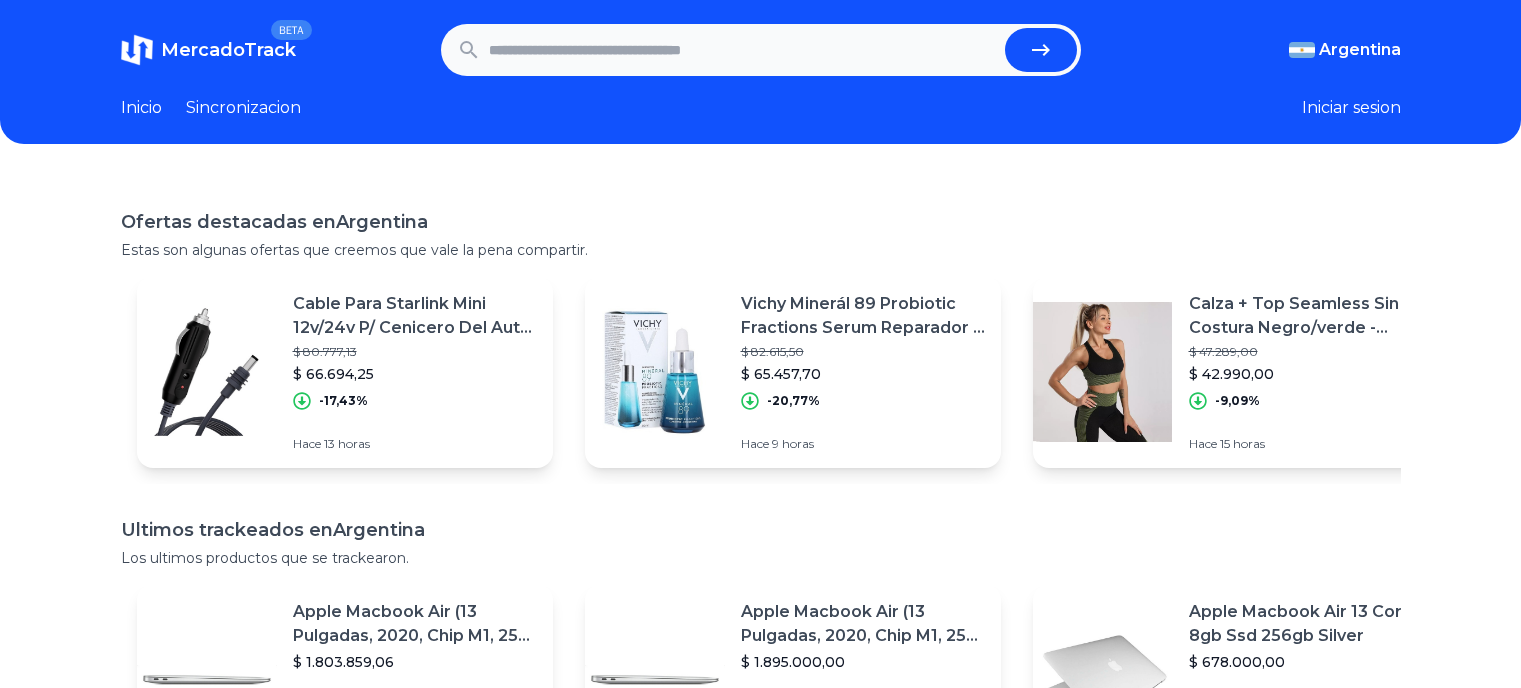scroll, scrollTop: 0, scrollLeft: 0, axis: both 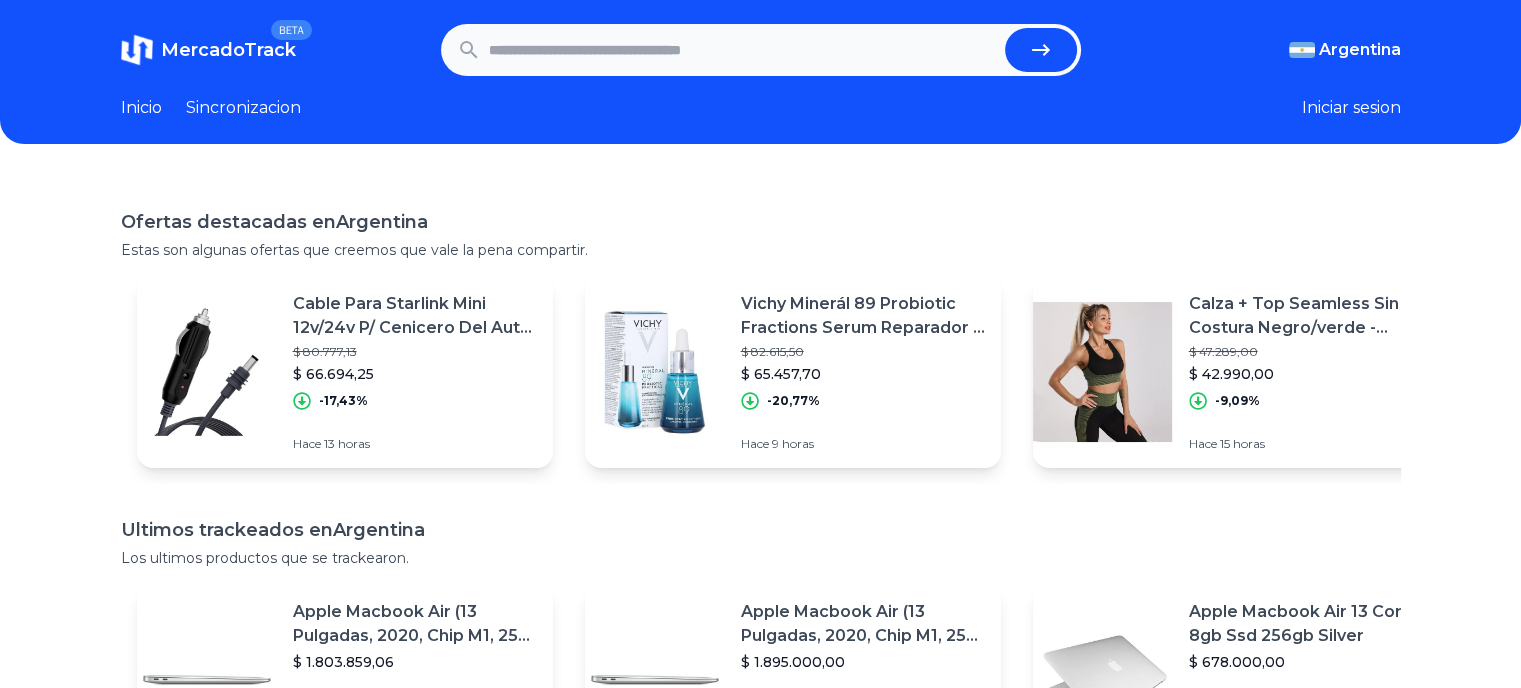 click at bounding box center [743, 50] 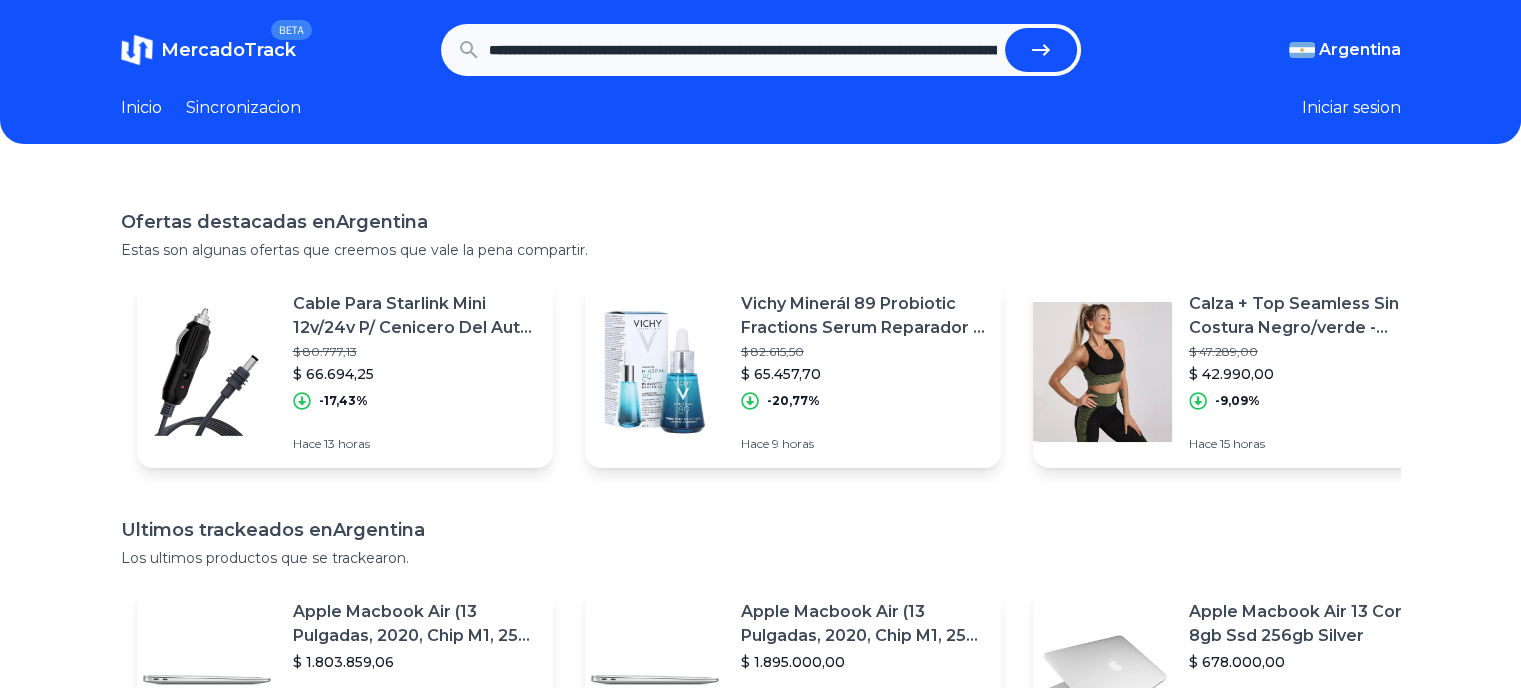 scroll, scrollTop: 0, scrollLeft: 656, axis: horizontal 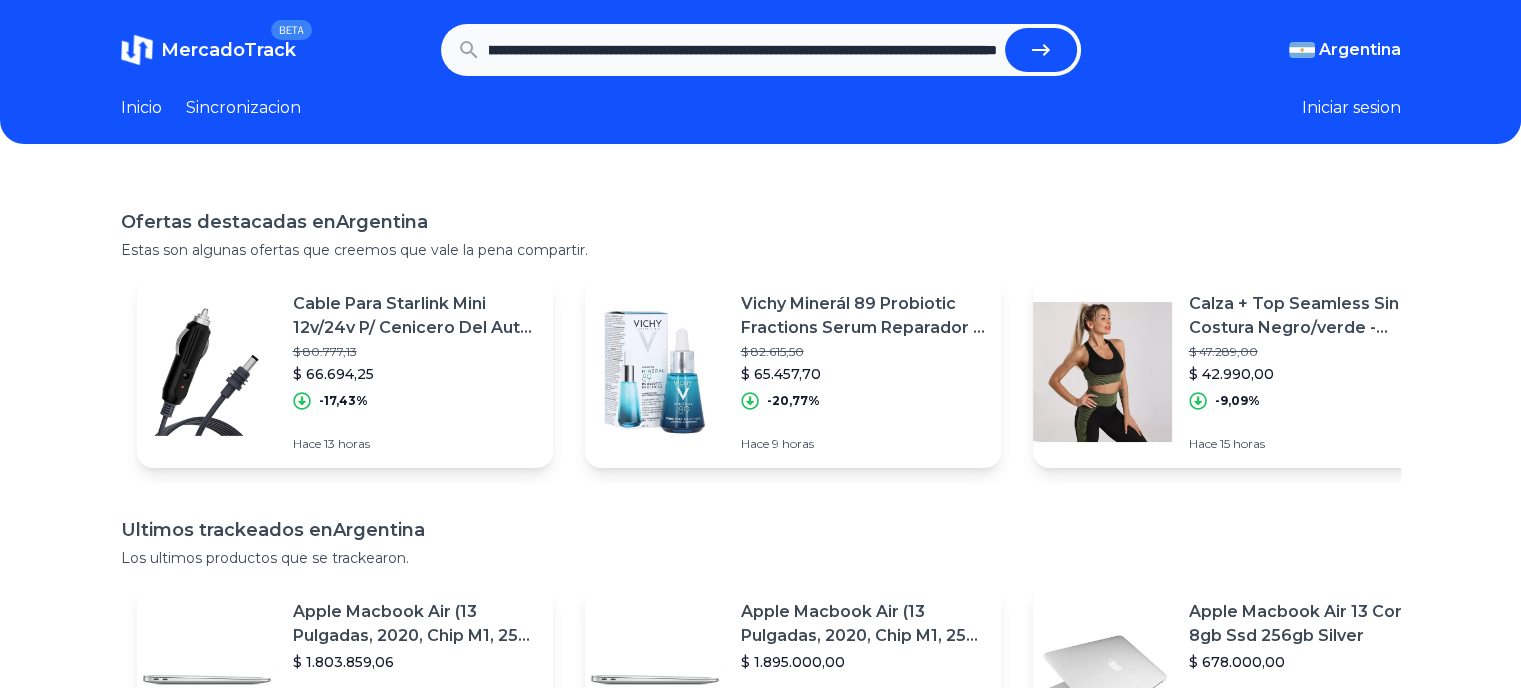 type on "**********" 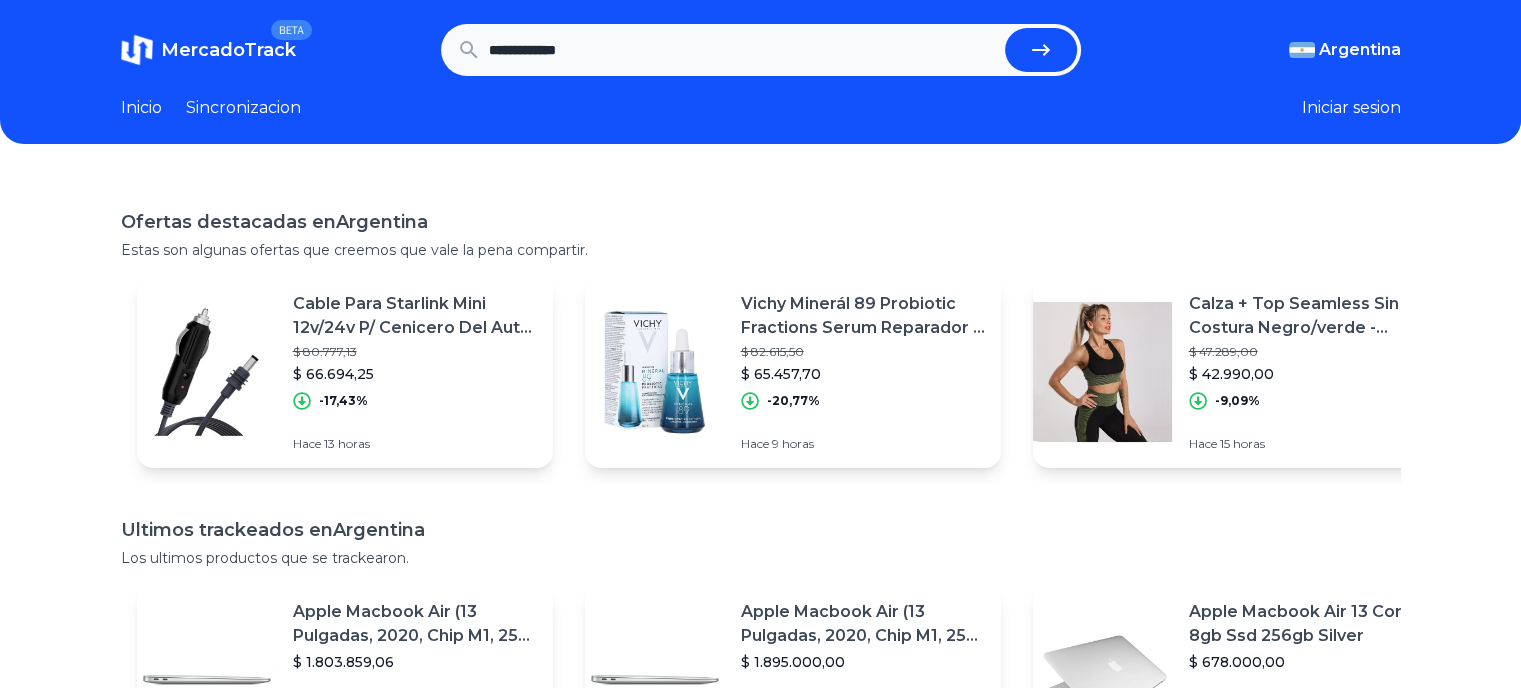 scroll, scrollTop: 0, scrollLeft: 0, axis: both 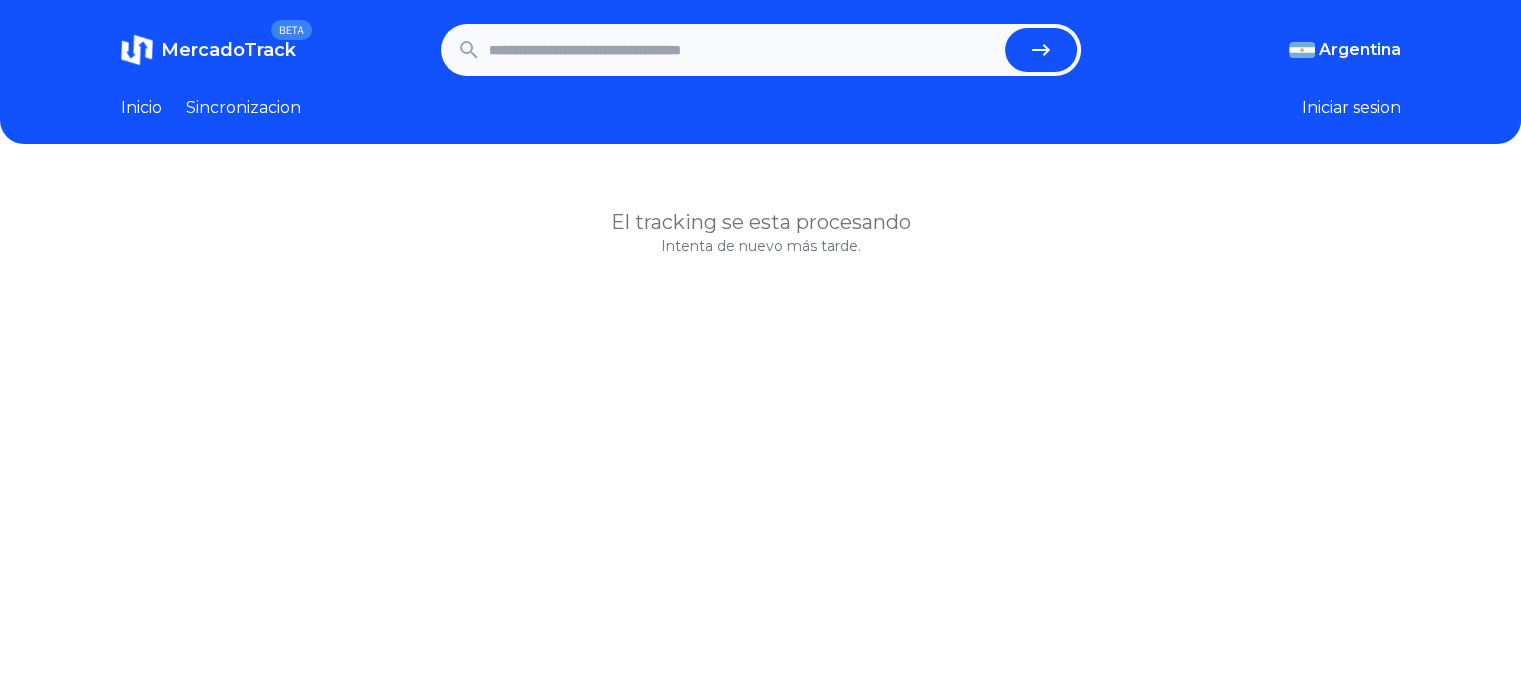 click at bounding box center [743, 50] 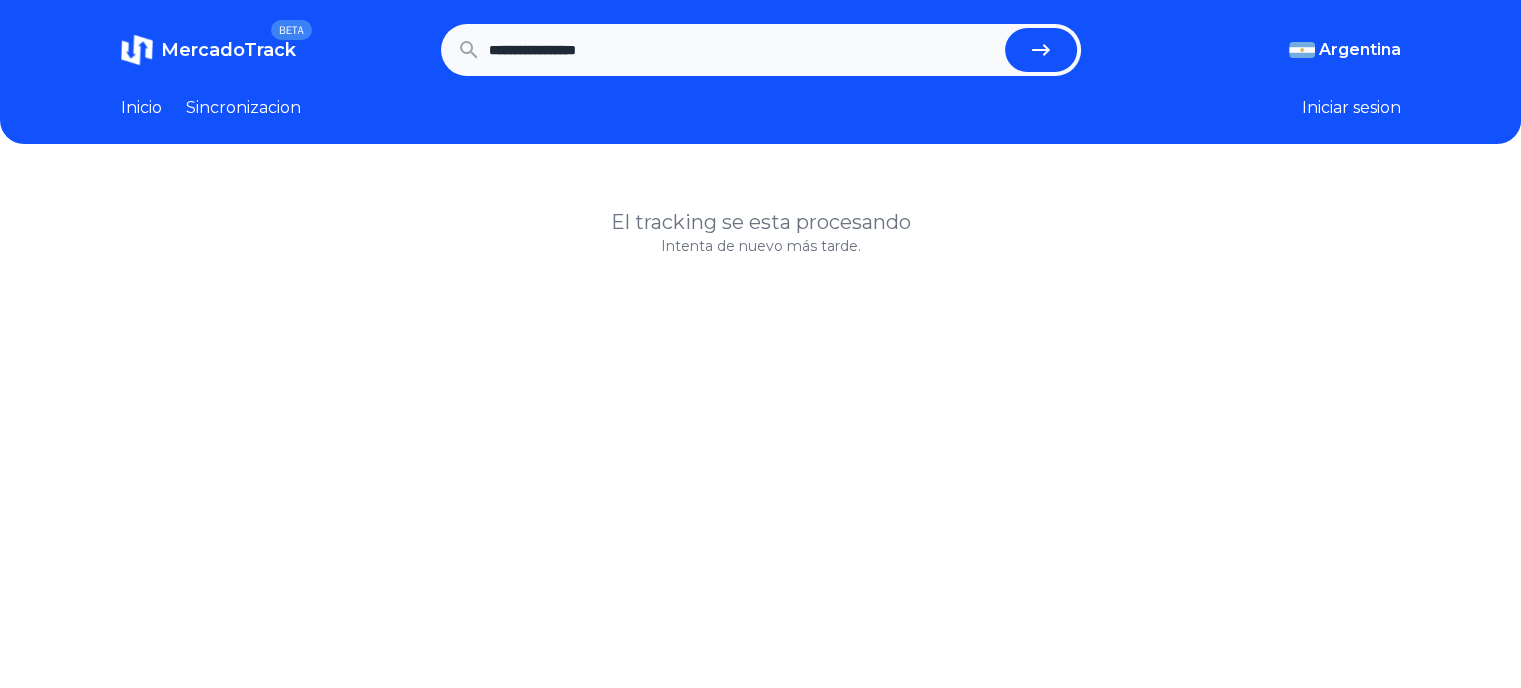 type on "**********" 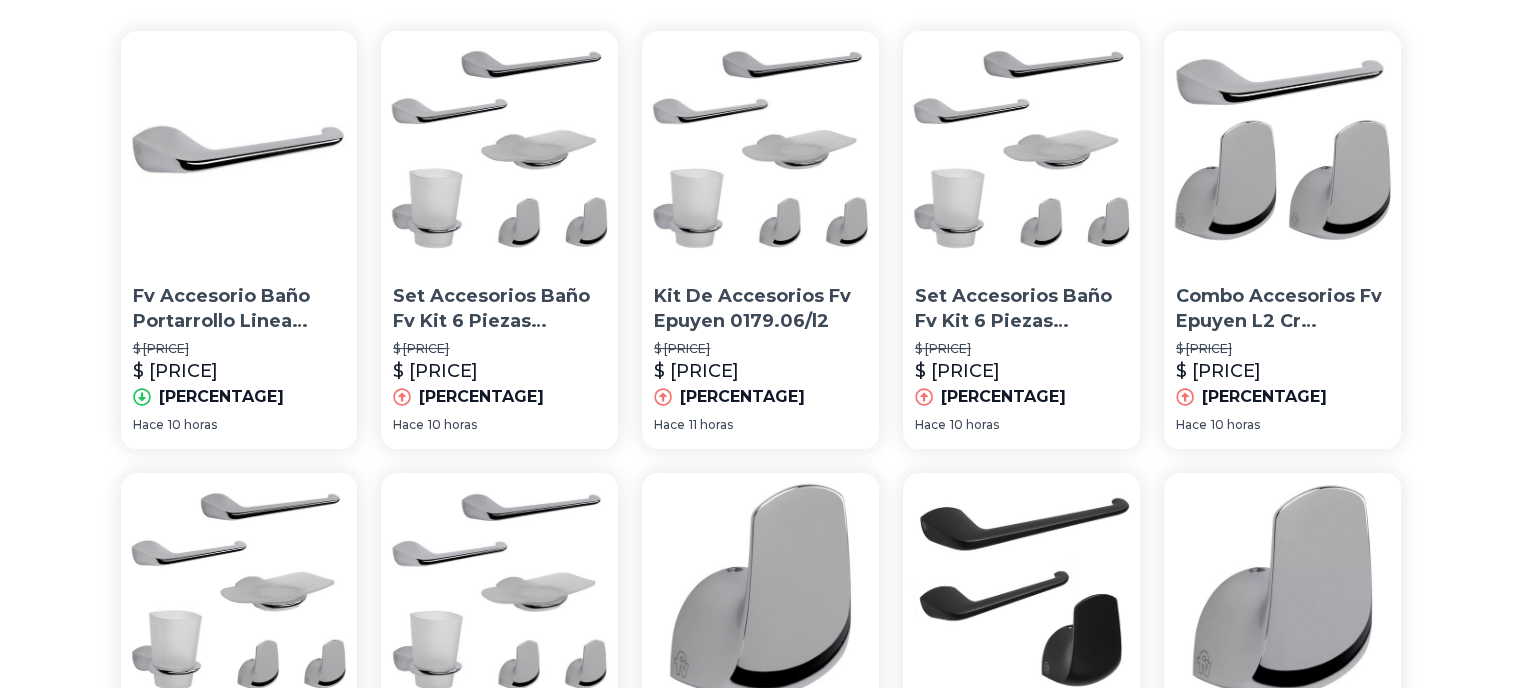 scroll, scrollTop: 0, scrollLeft: 0, axis: both 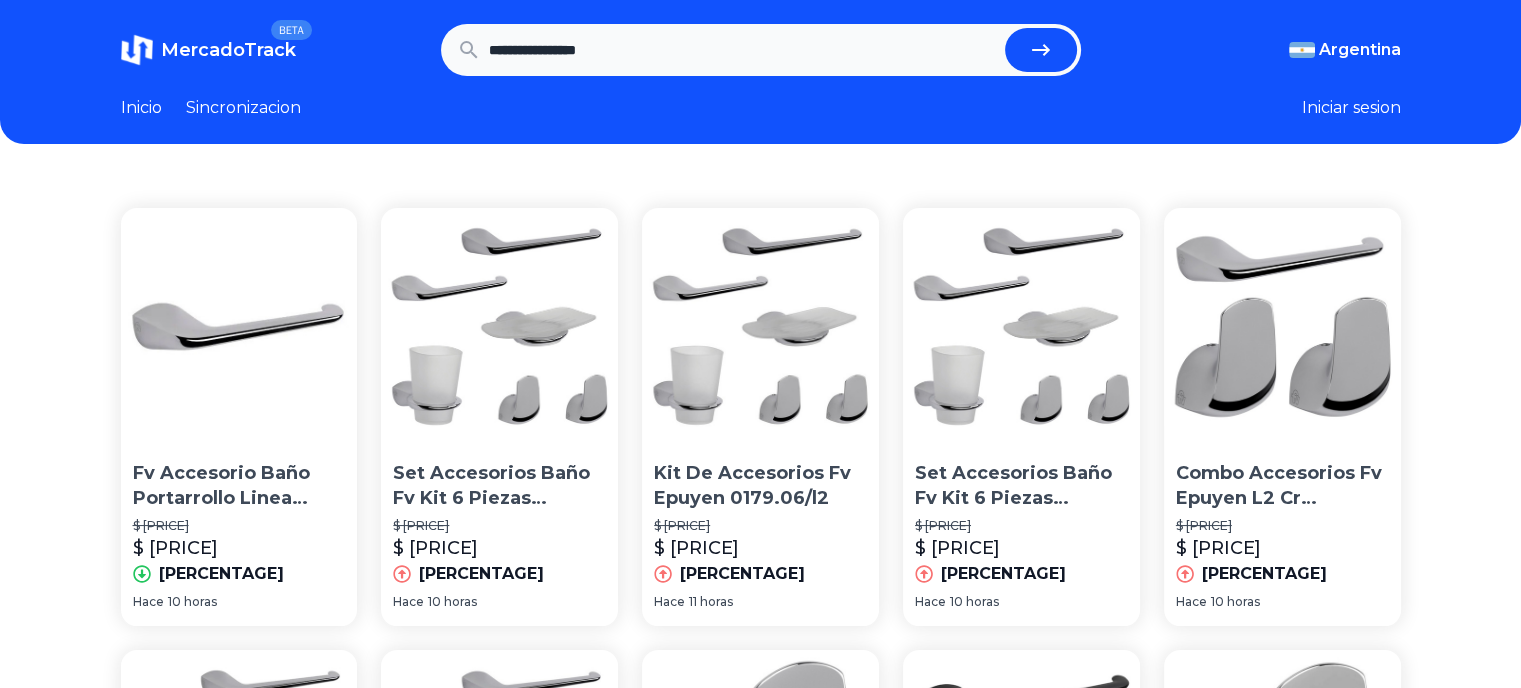 click at bounding box center (499, 326) 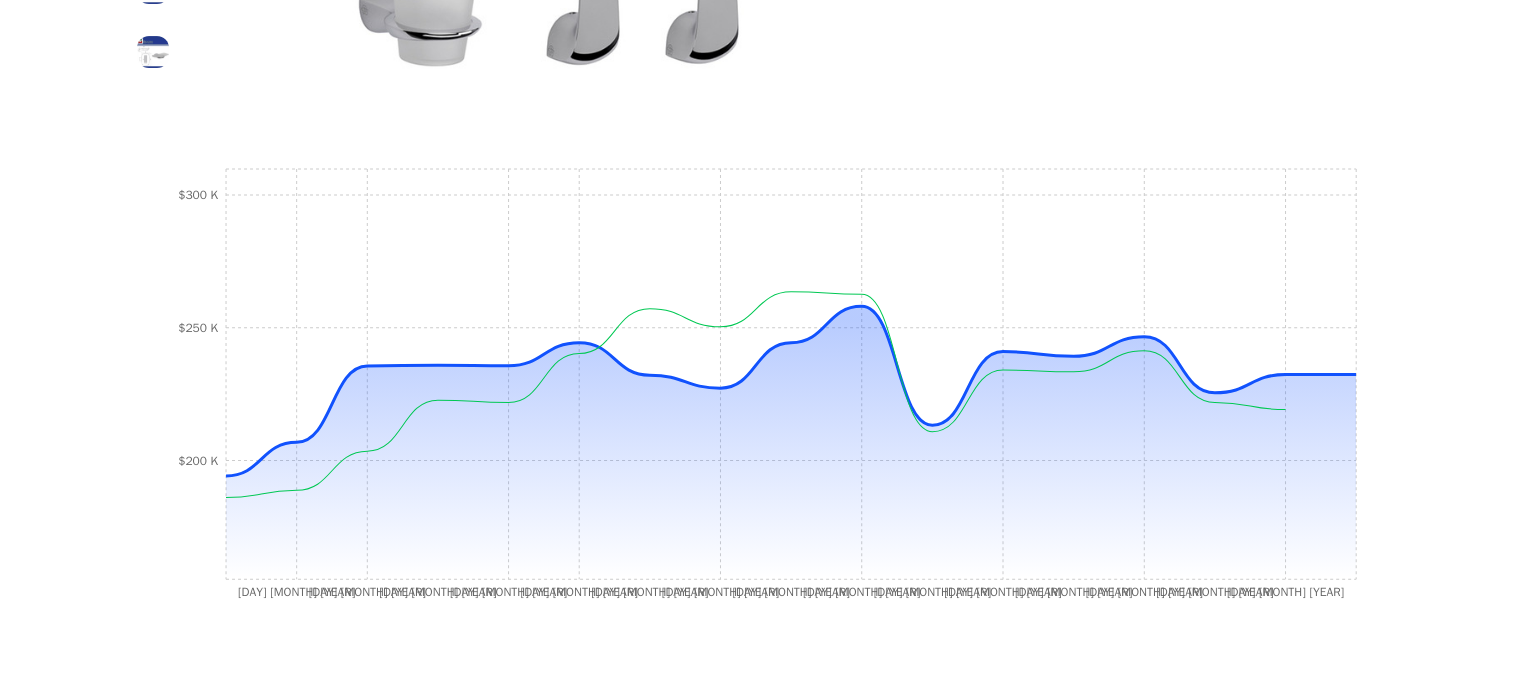 scroll, scrollTop: 200, scrollLeft: 0, axis: vertical 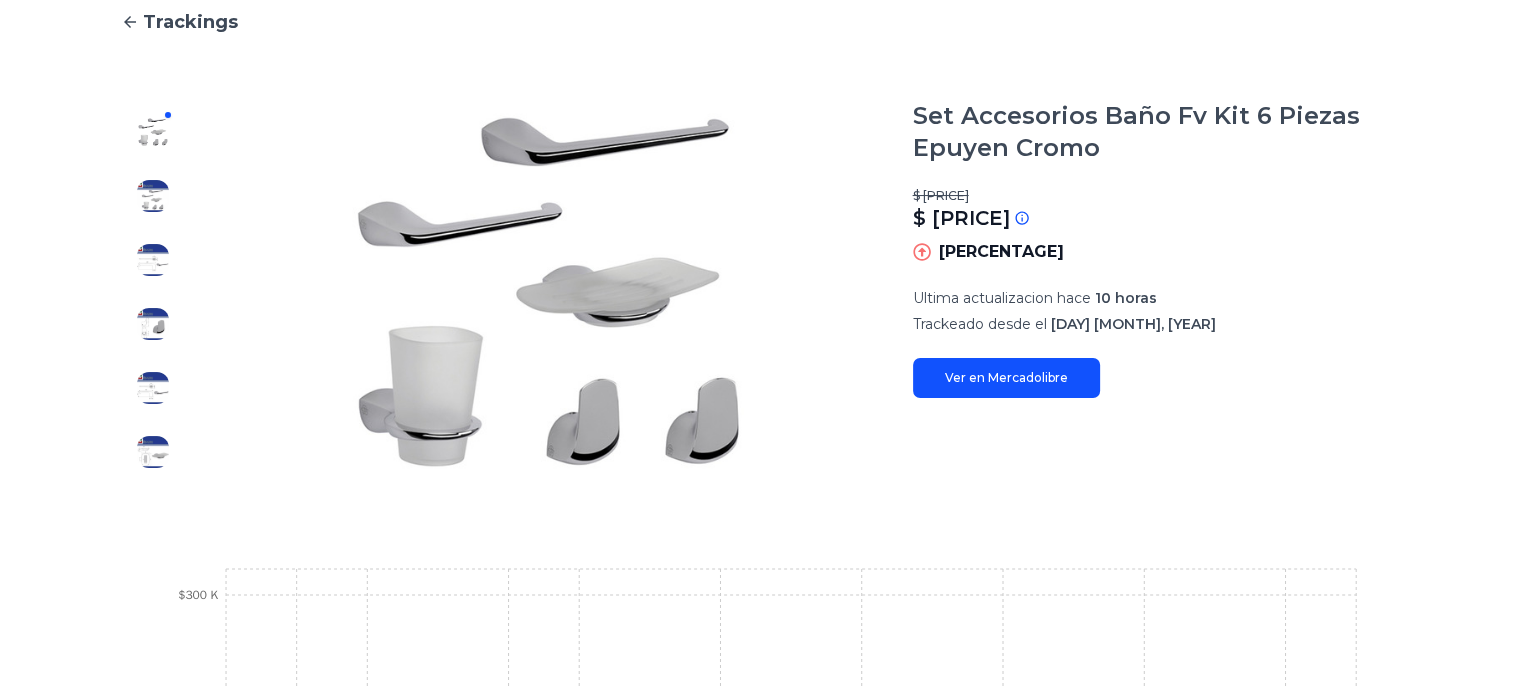 click at bounding box center (153, 196) 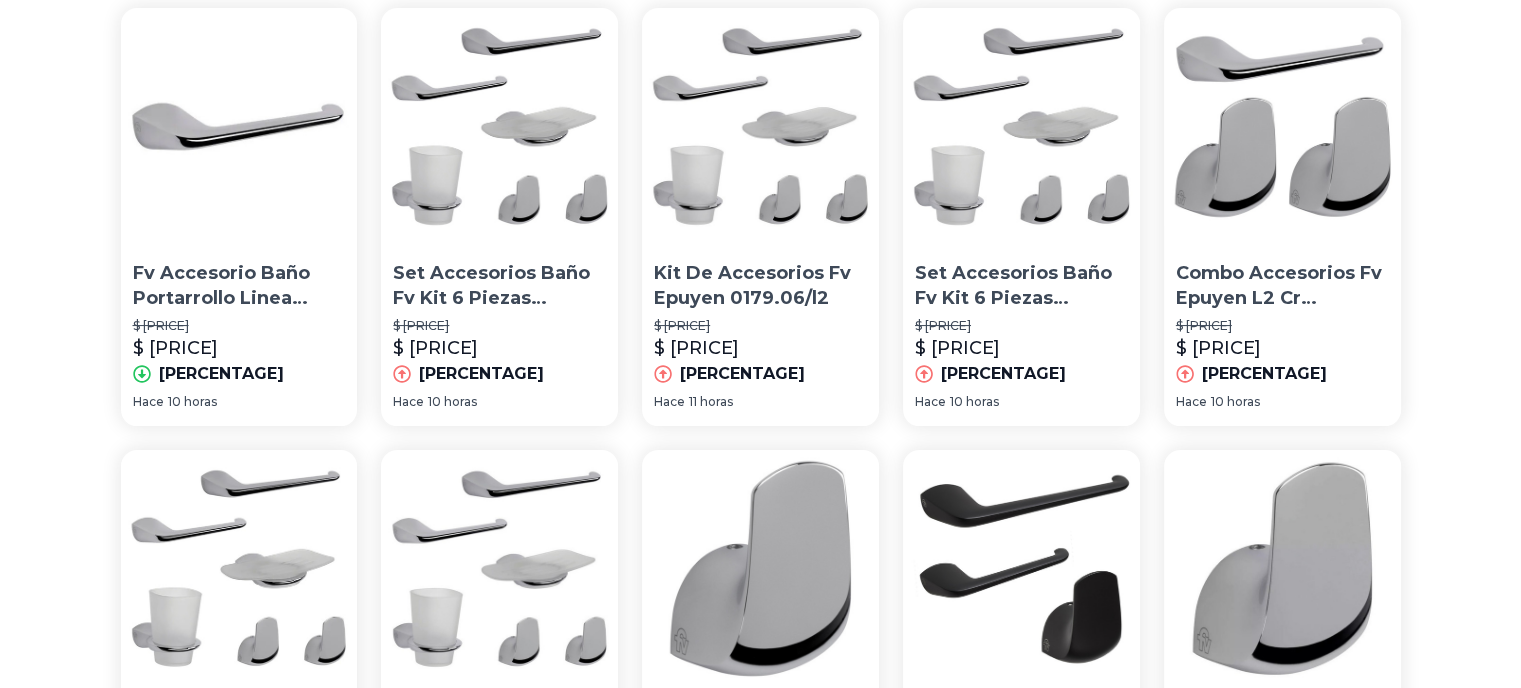 scroll, scrollTop: 400, scrollLeft: 0, axis: vertical 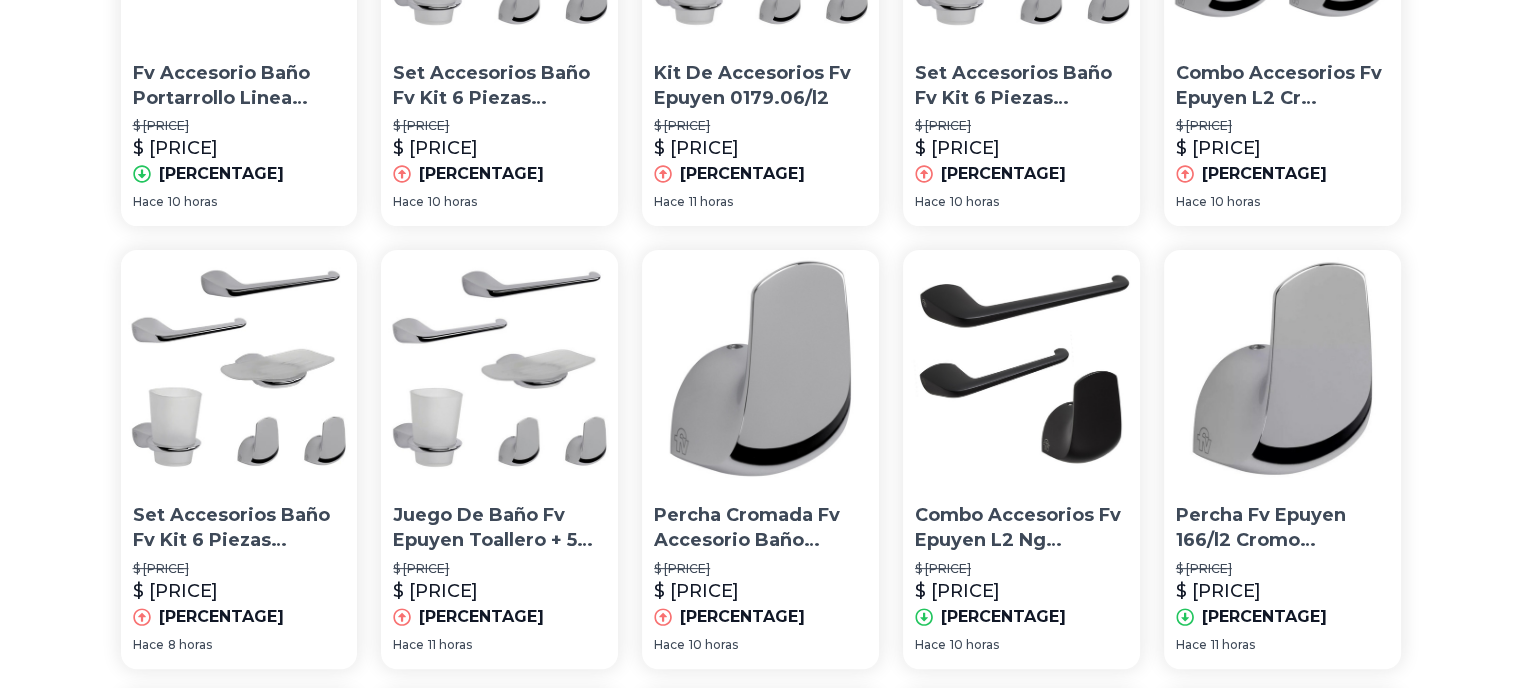 click at bounding box center [499, 368] 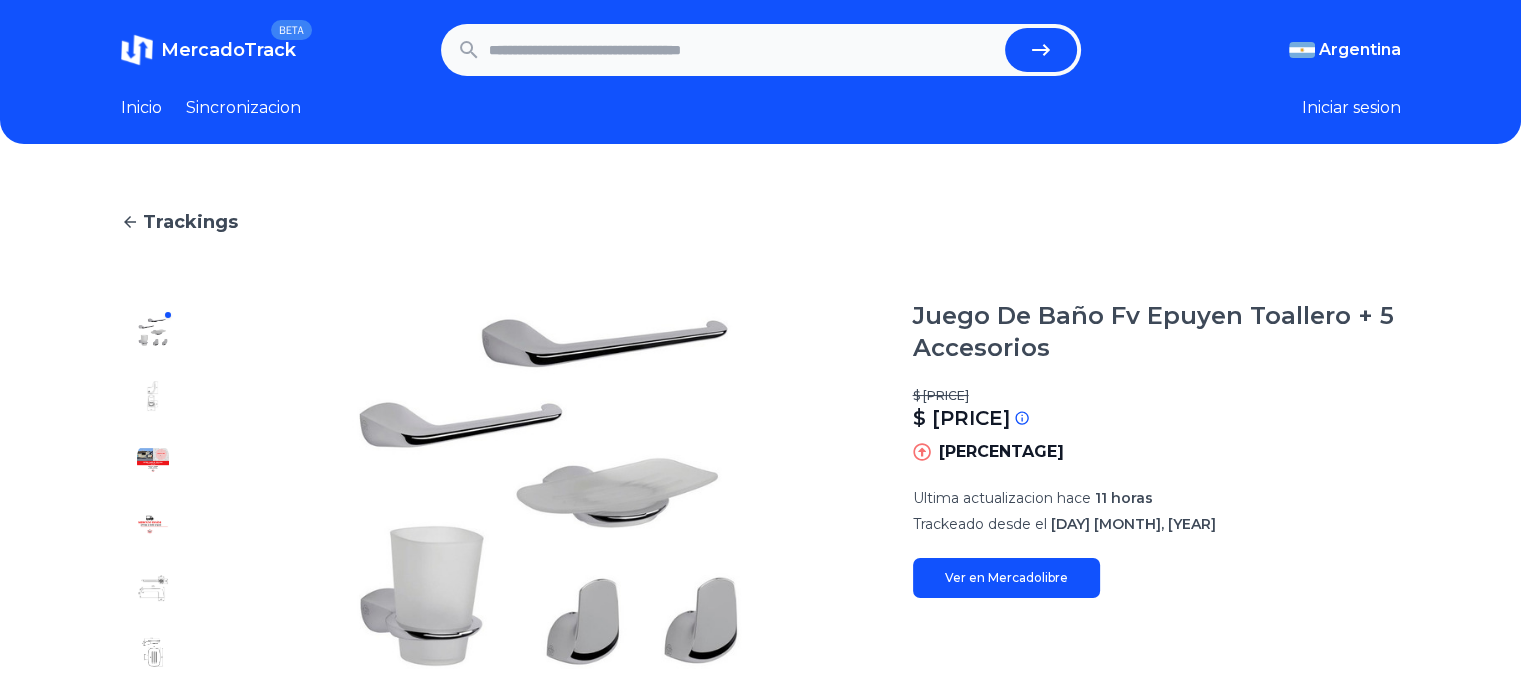 scroll, scrollTop: 128, scrollLeft: 0, axis: vertical 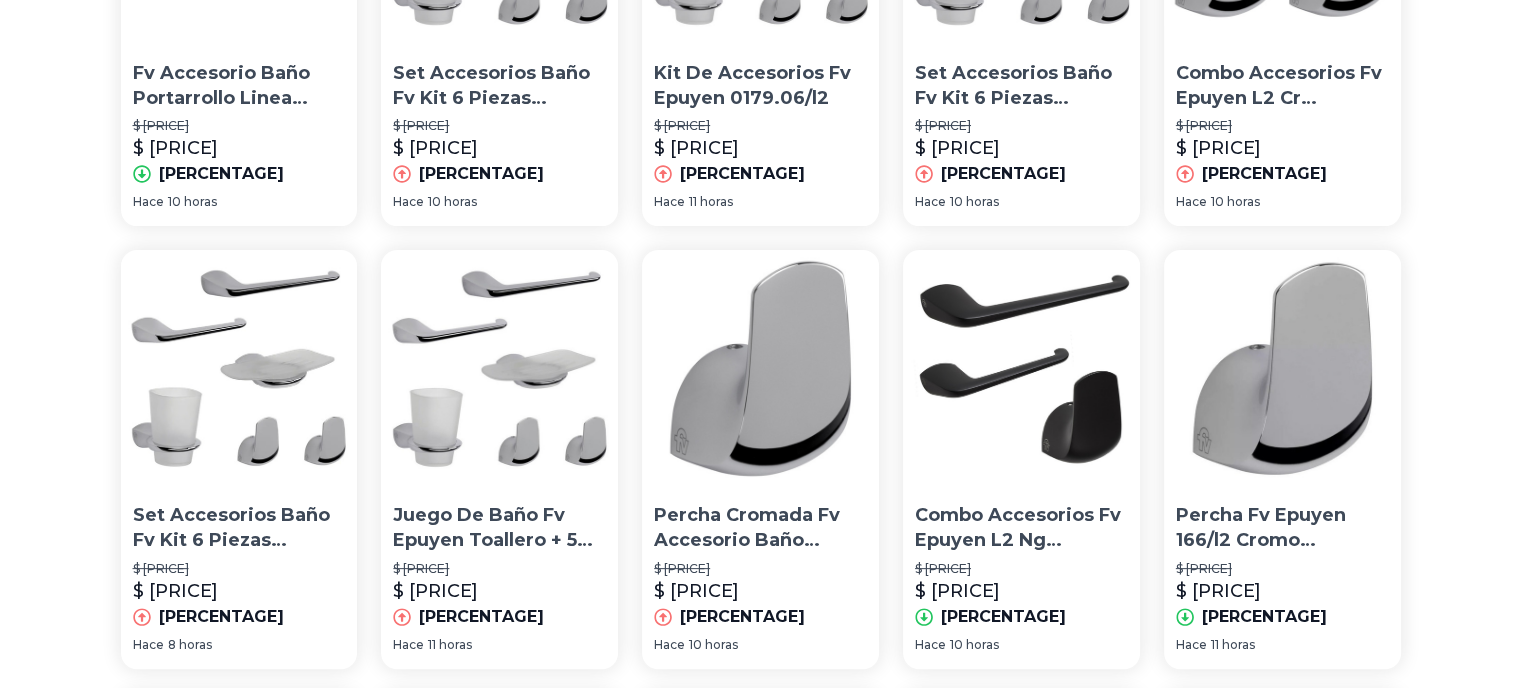 click at bounding box center (1021, 368) 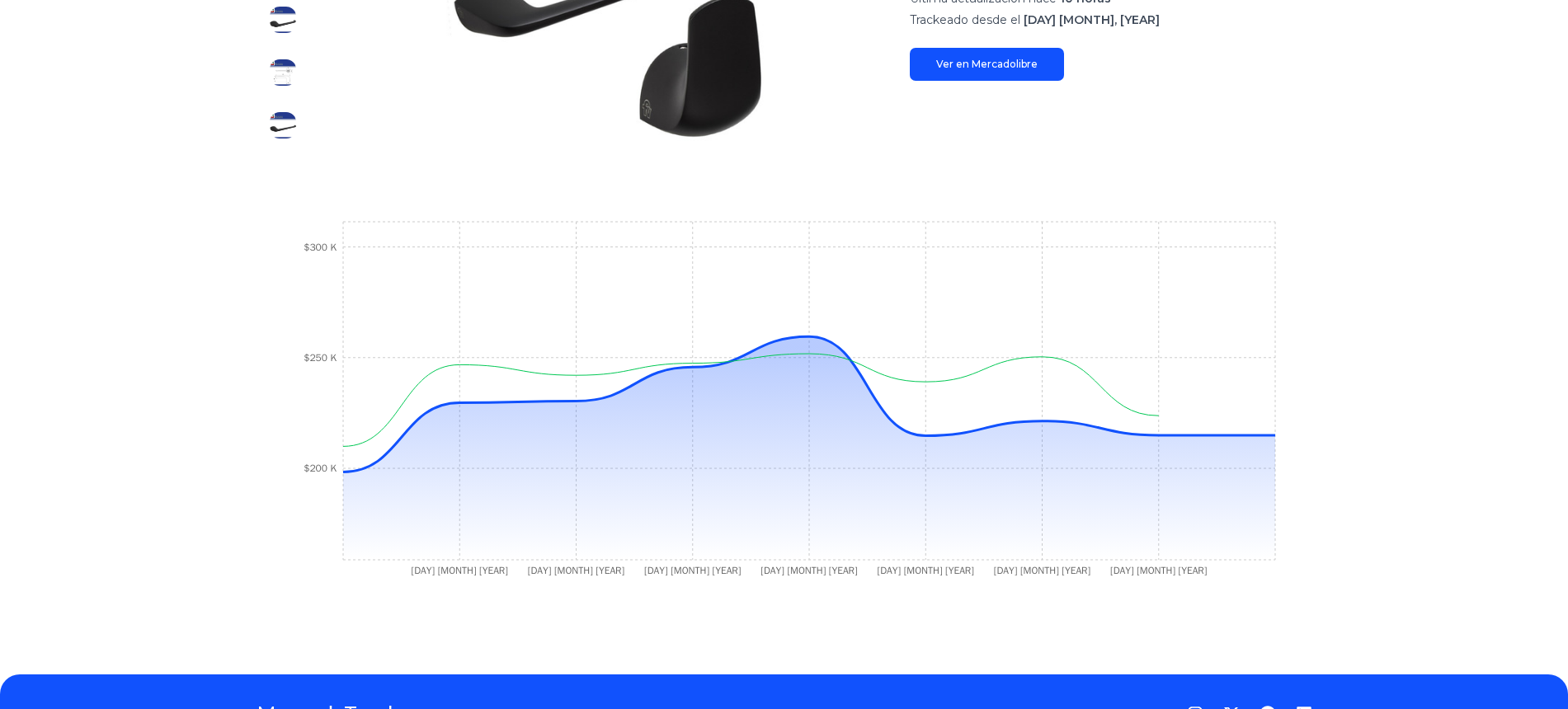 scroll, scrollTop: 503, scrollLeft: 0, axis: vertical 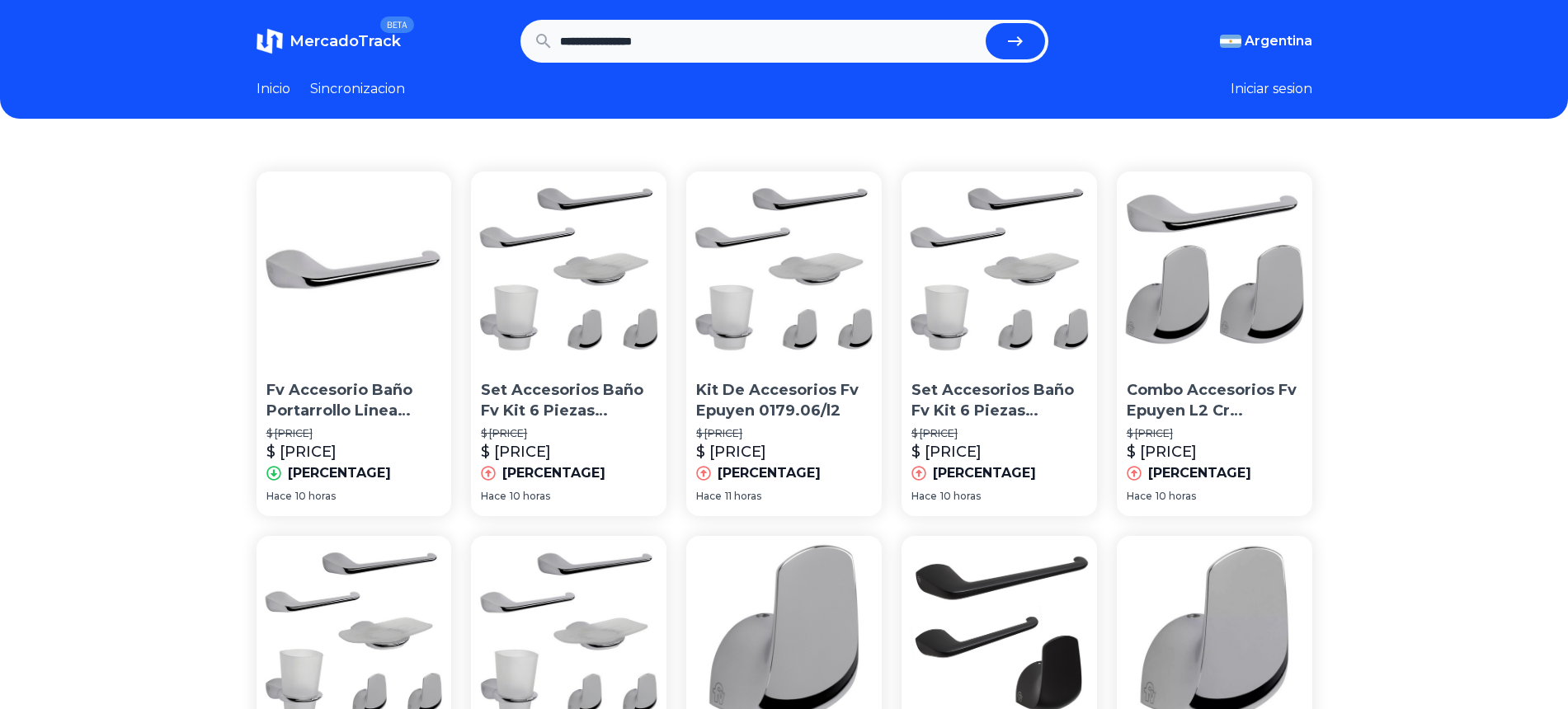 click at bounding box center [568, 269] 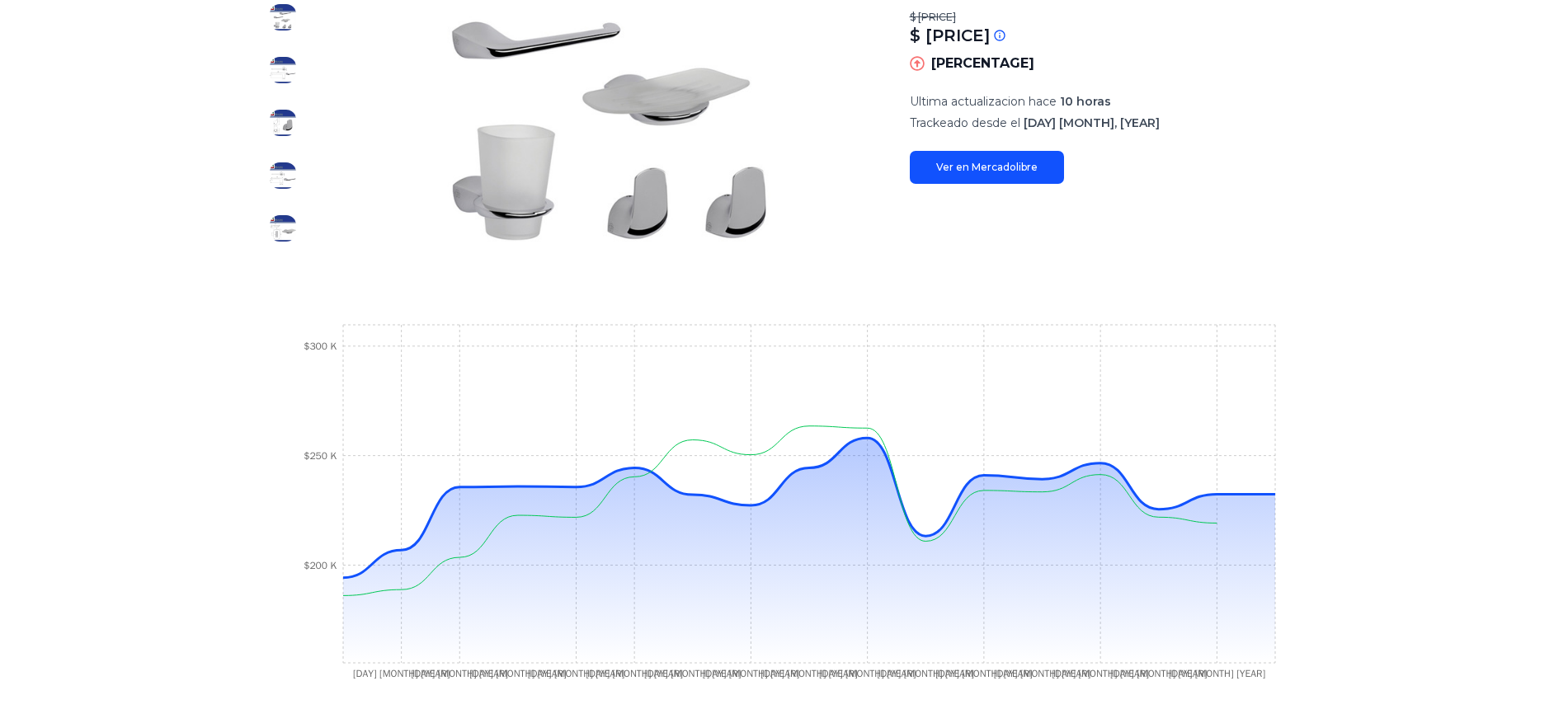 scroll, scrollTop: 0, scrollLeft: 0, axis: both 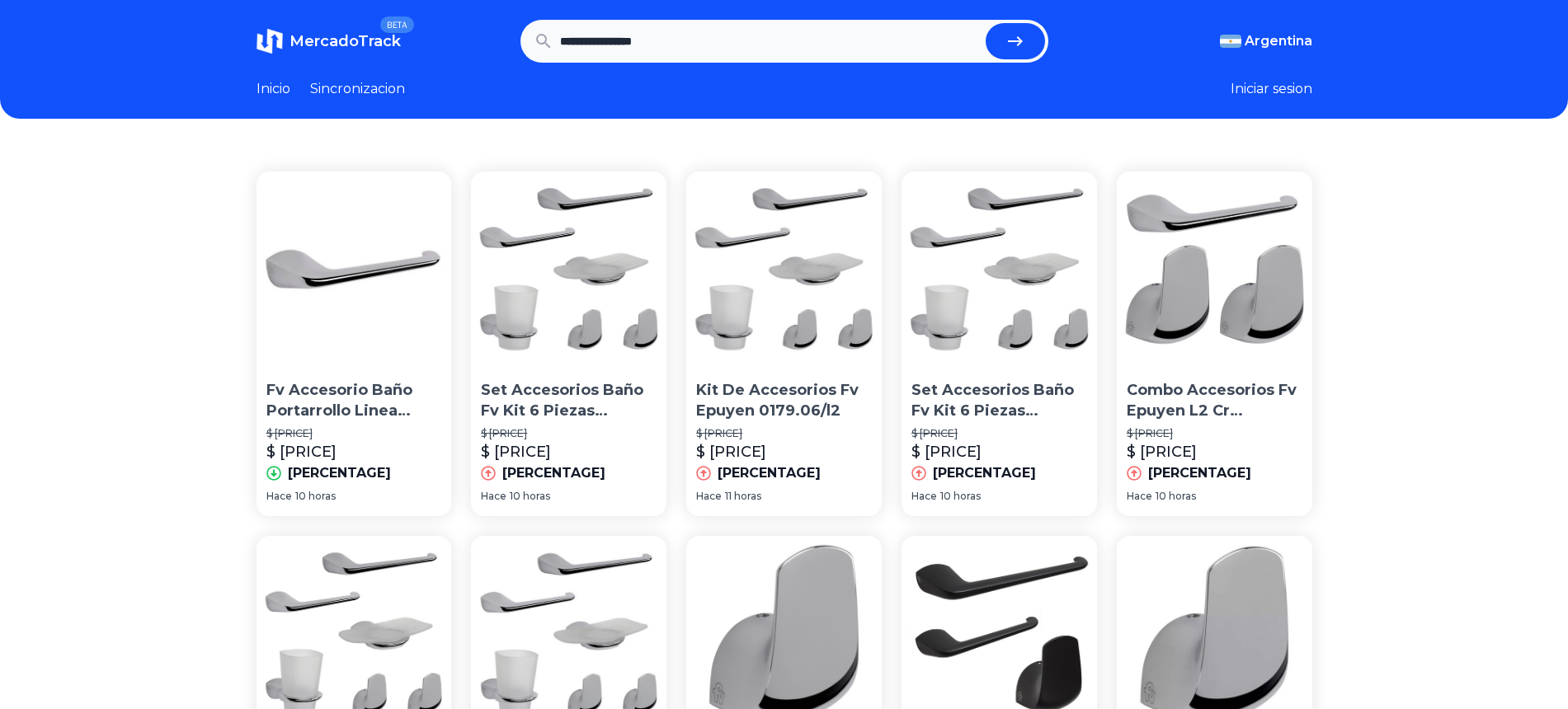 click on "**********" at bounding box center [770, 41] 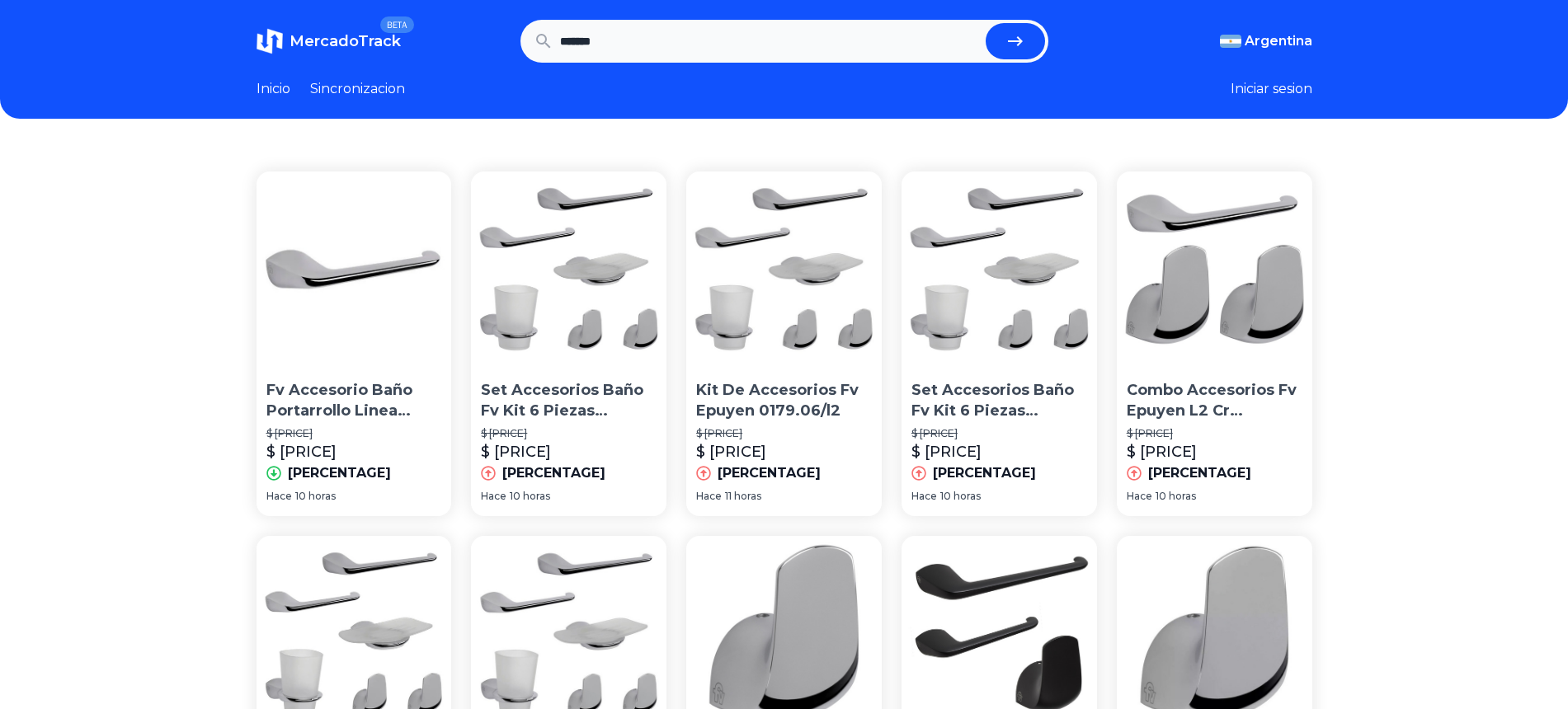 type on "******" 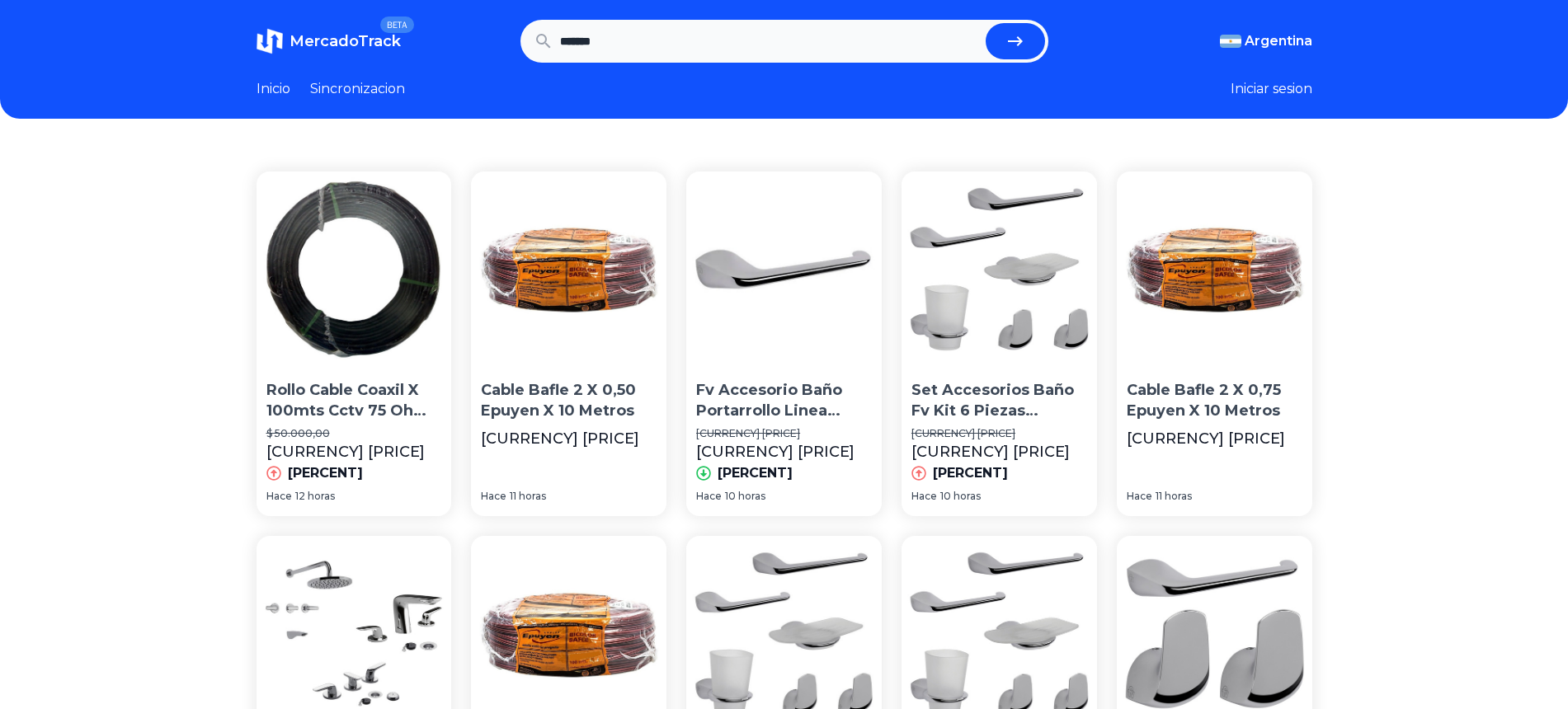 scroll, scrollTop: 206, scrollLeft: 0, axis: vertical 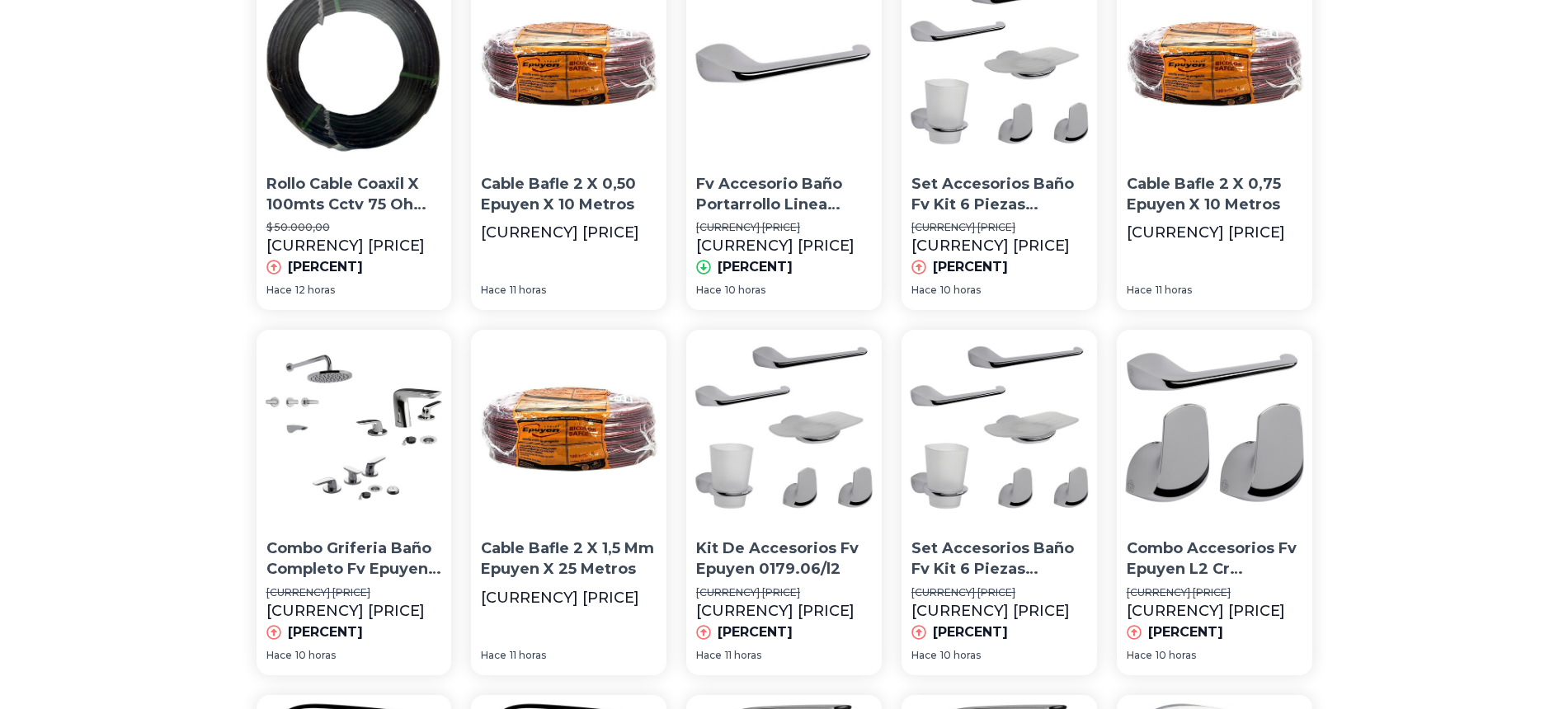 click at bounding box center (784, 63) 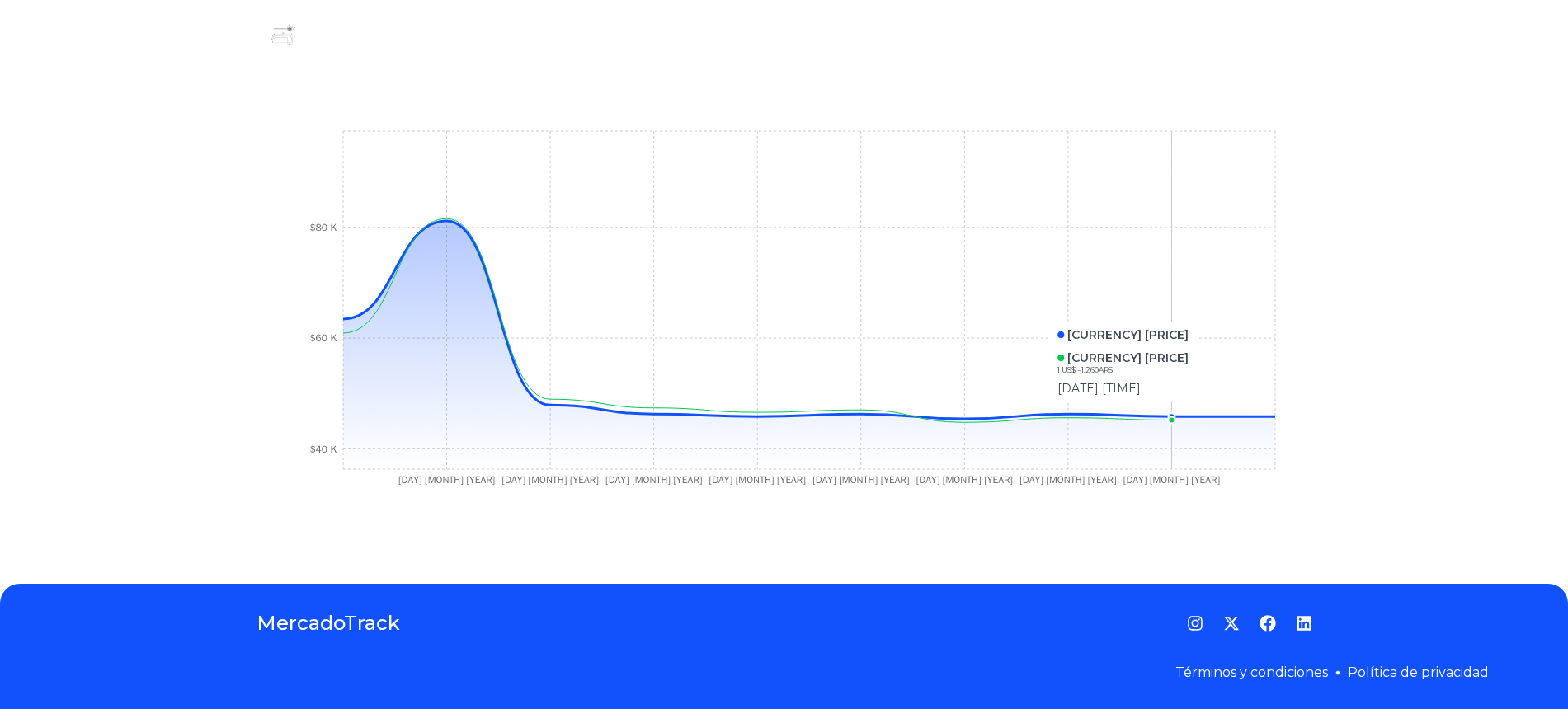 scroll, scrollTop: 0, scrollLeft: 0, axis: both 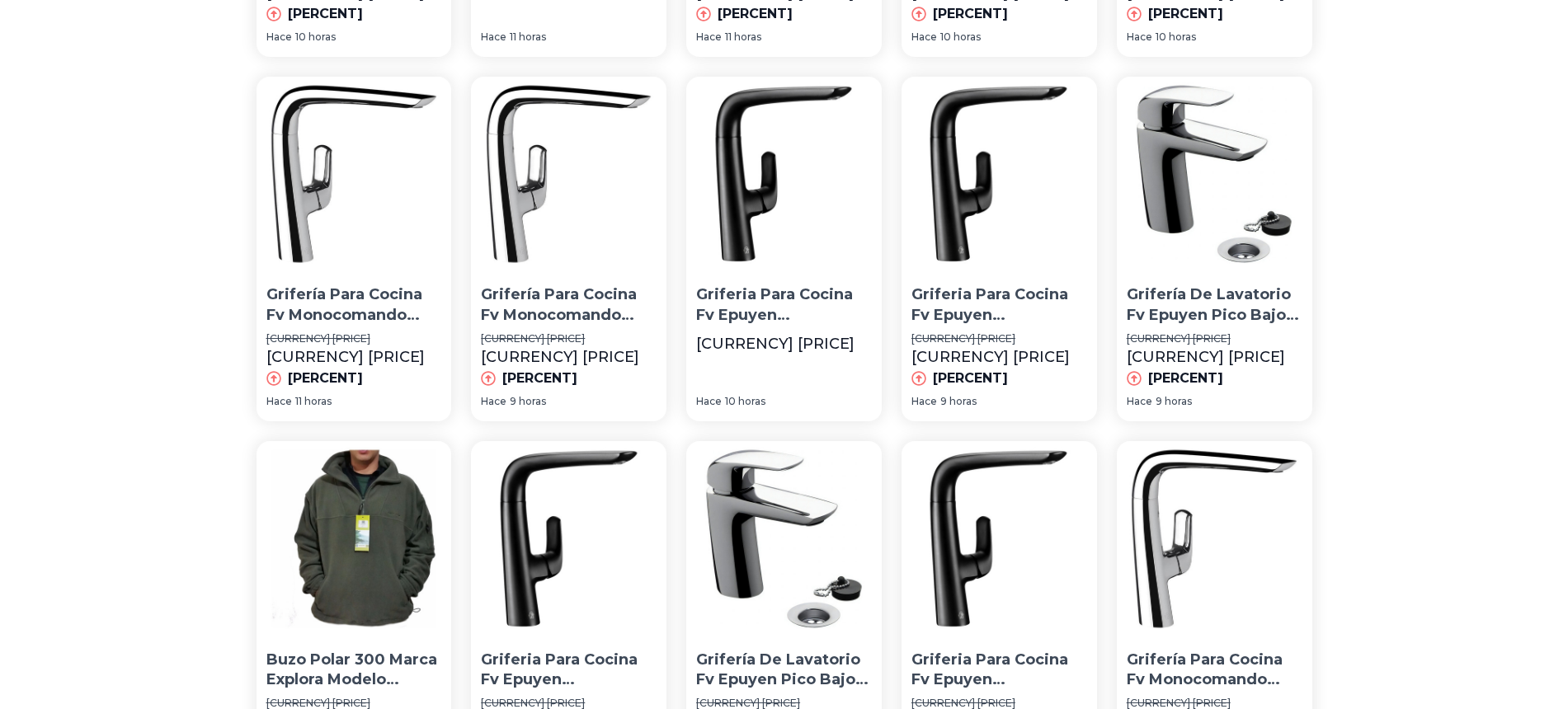 click at bounding box center (354, 174) 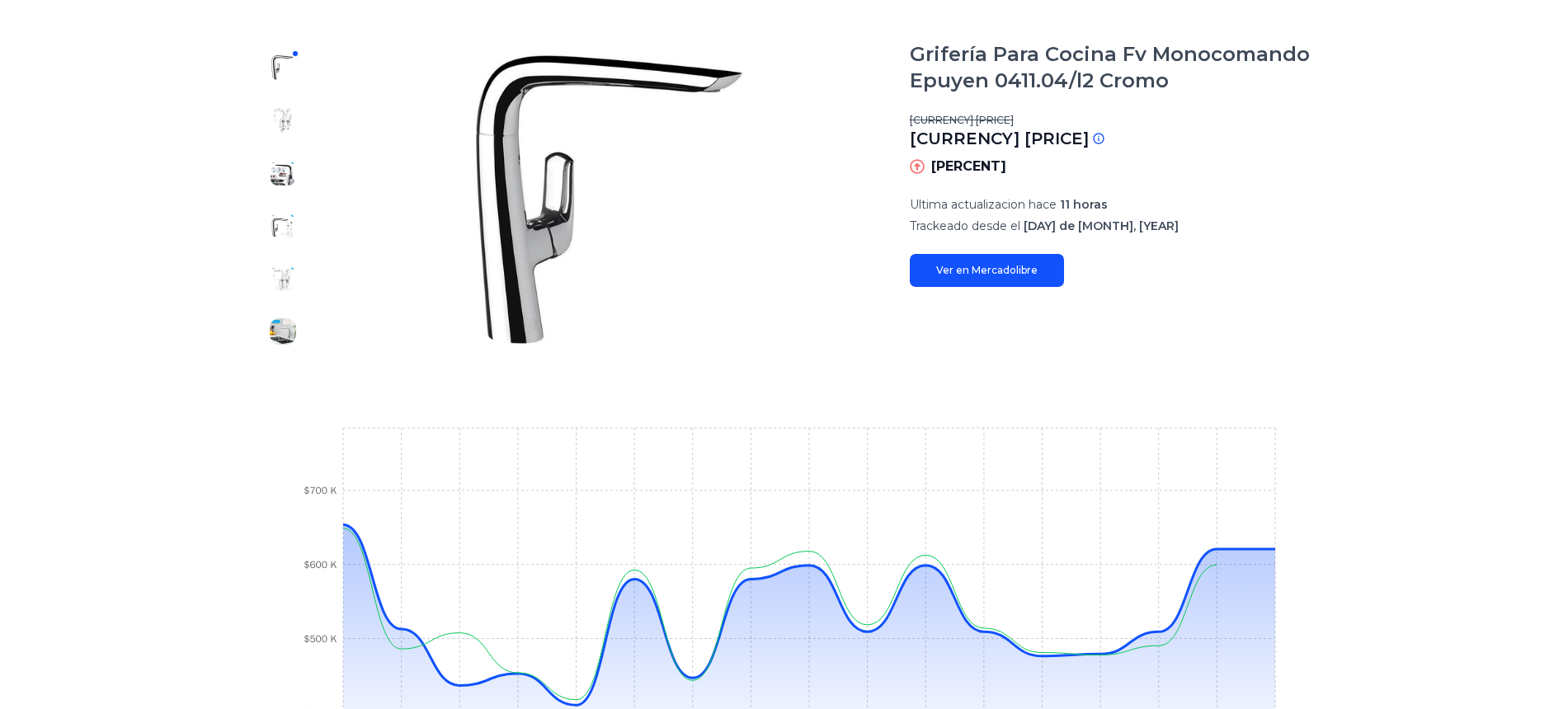 scroll, scrollTop: 0, scrollLeft: 0, axis: both 